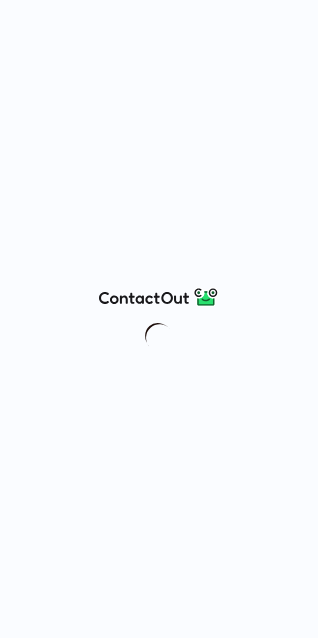 scroll, scrollTop: 0, scrollLeft: 0, axis: both 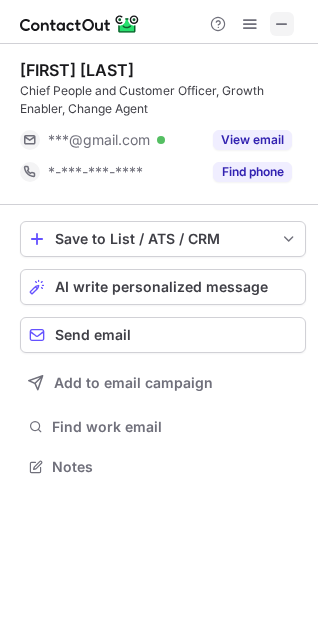 click at bounding box center [282, 24] 